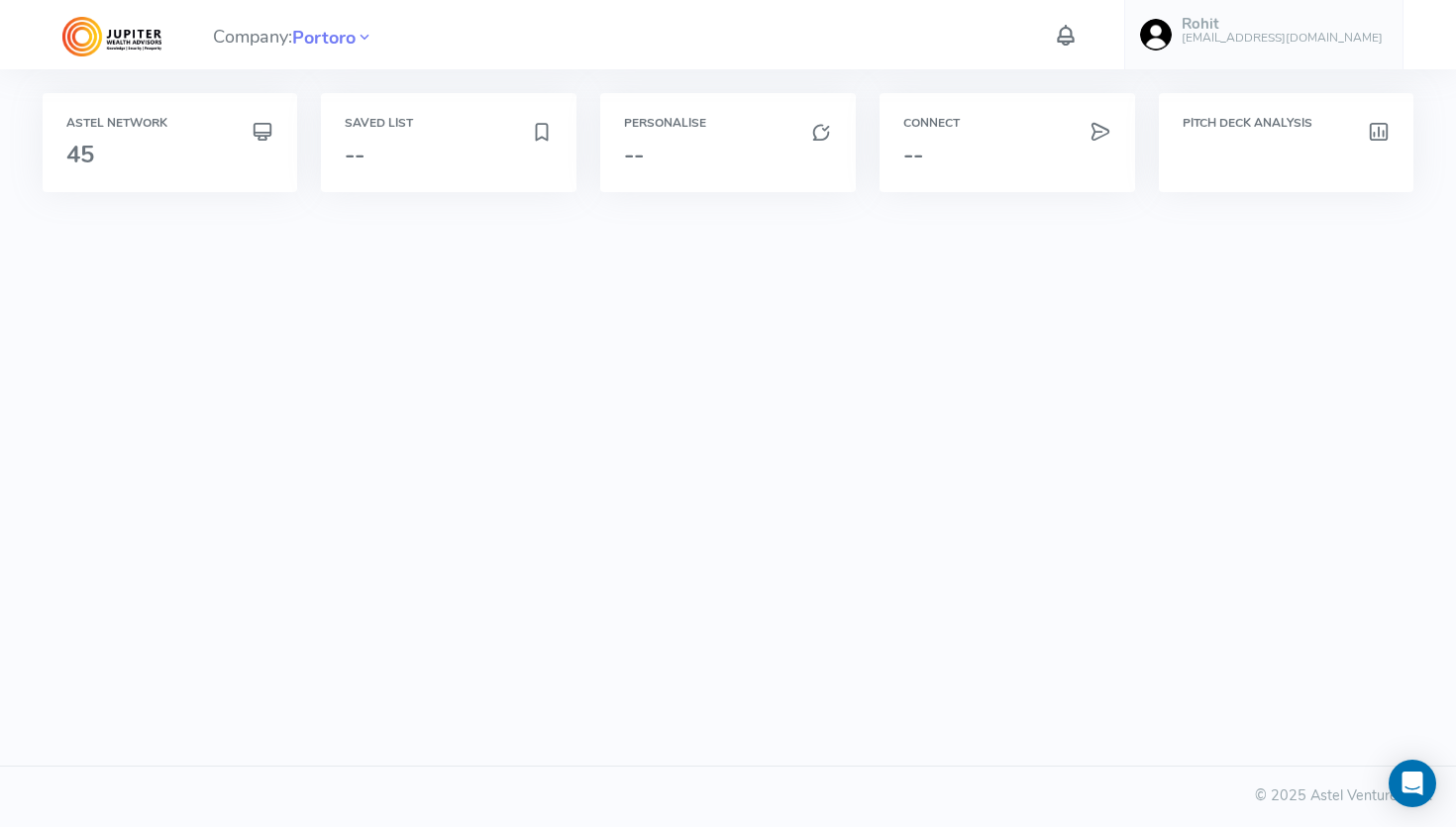 scroll, scrollTop: 0, scrollLeft: 0, axis: both 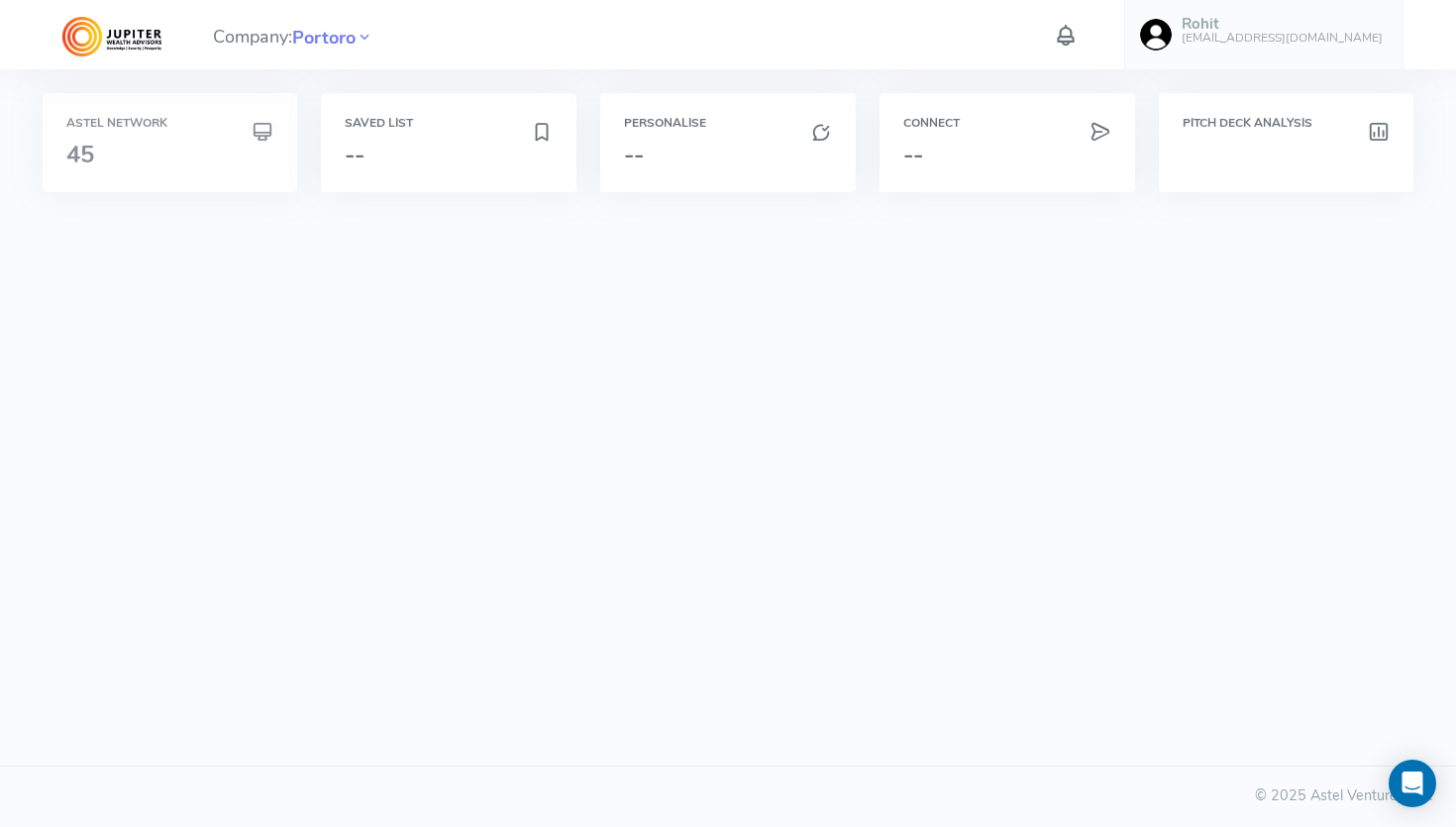 click on "45" at bounding box center [170, 155] 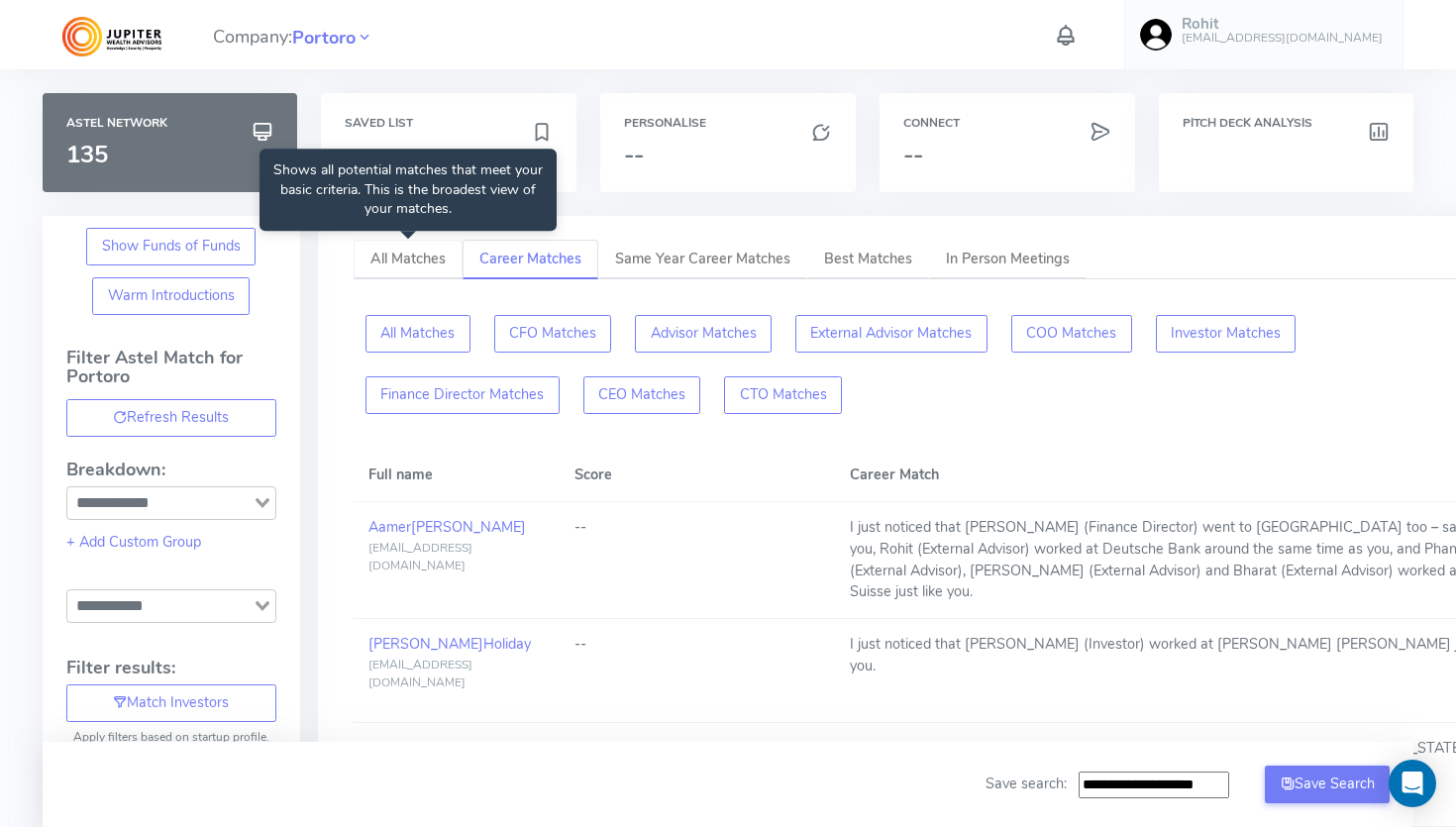 click on "All Matches" at bounding box center [408, 258] 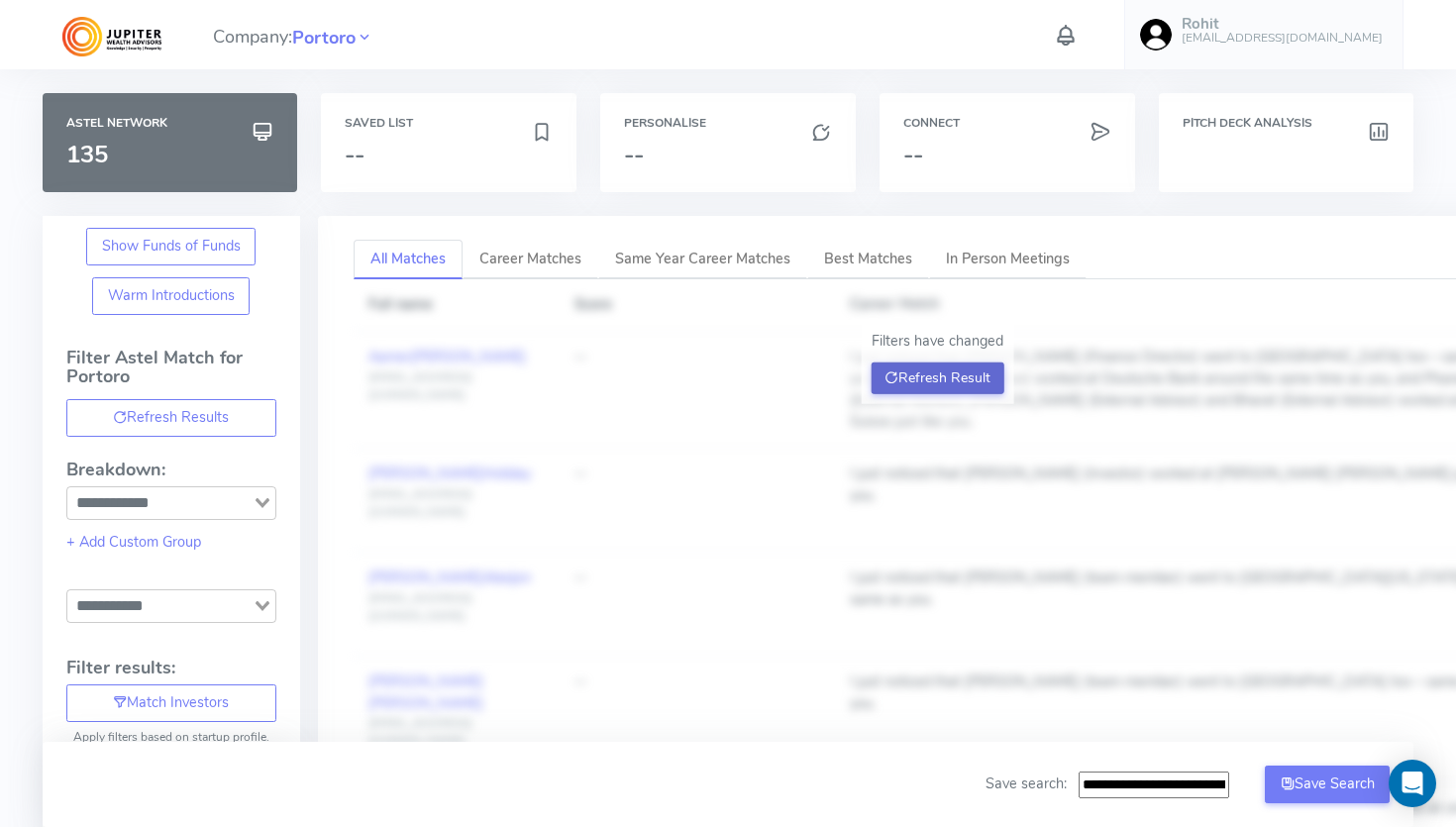 click on "Refresh Result" 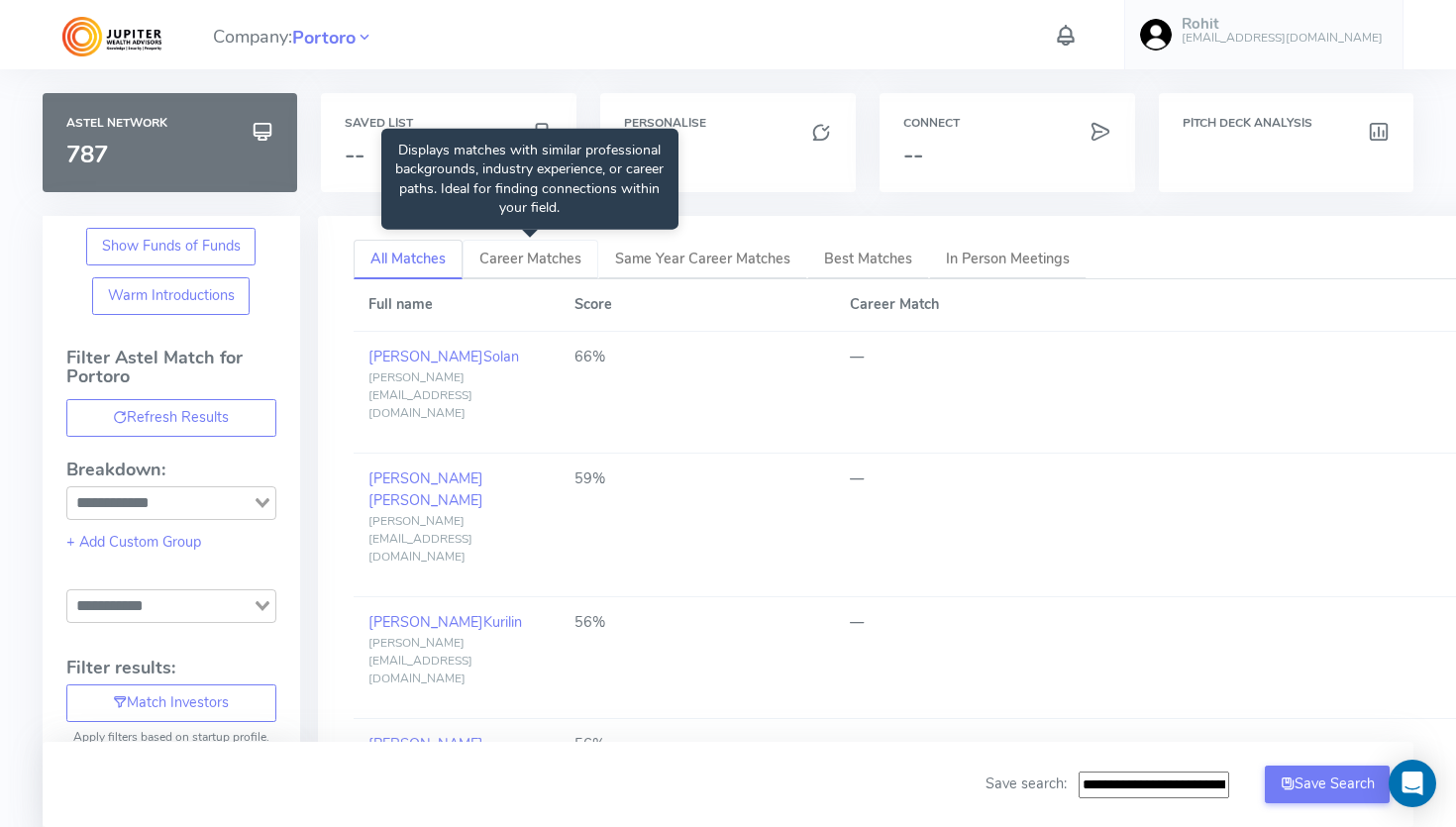 click on "Career Matches" at bounding box center (530, 259) 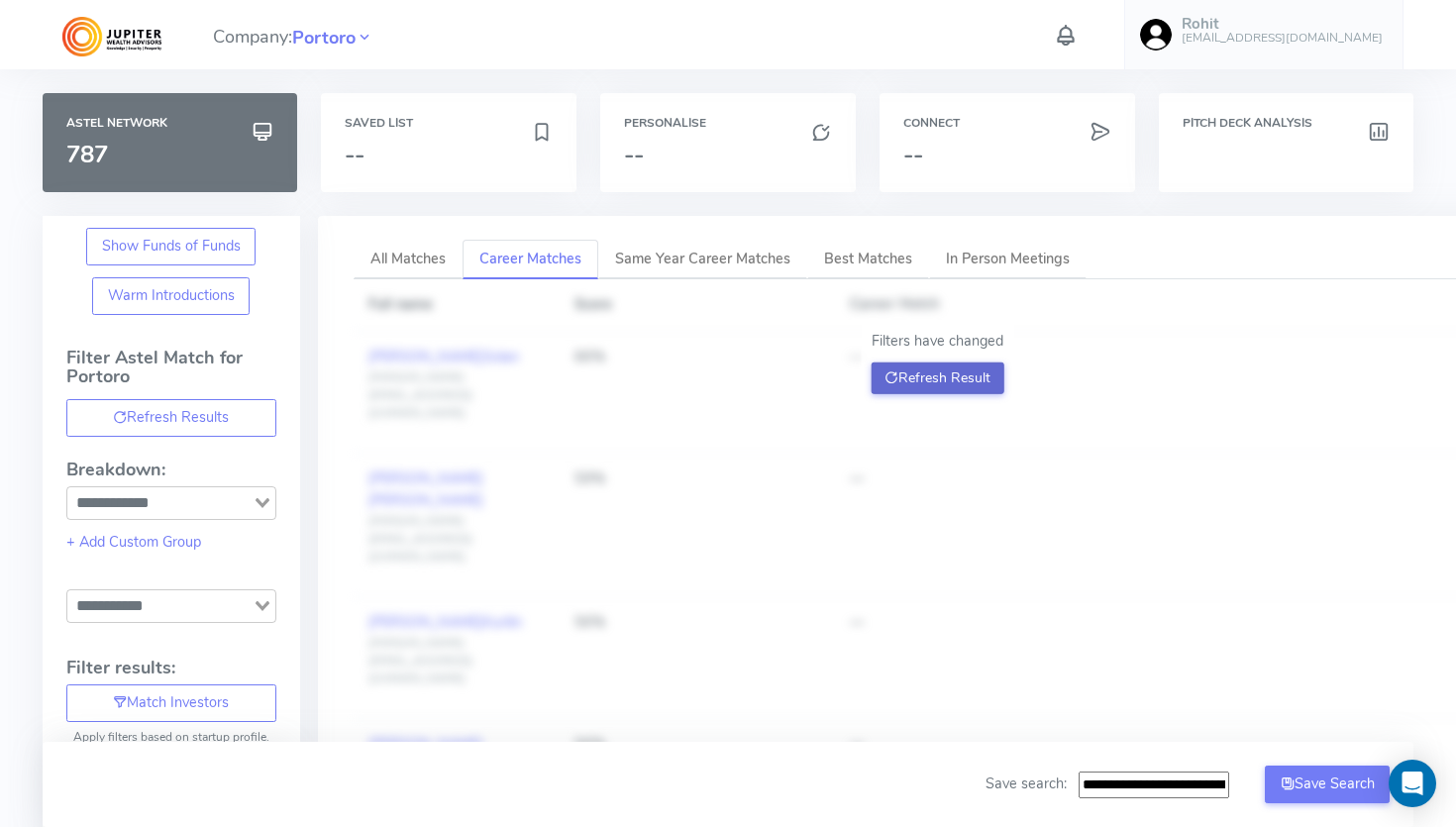 click on "Refresh Result" 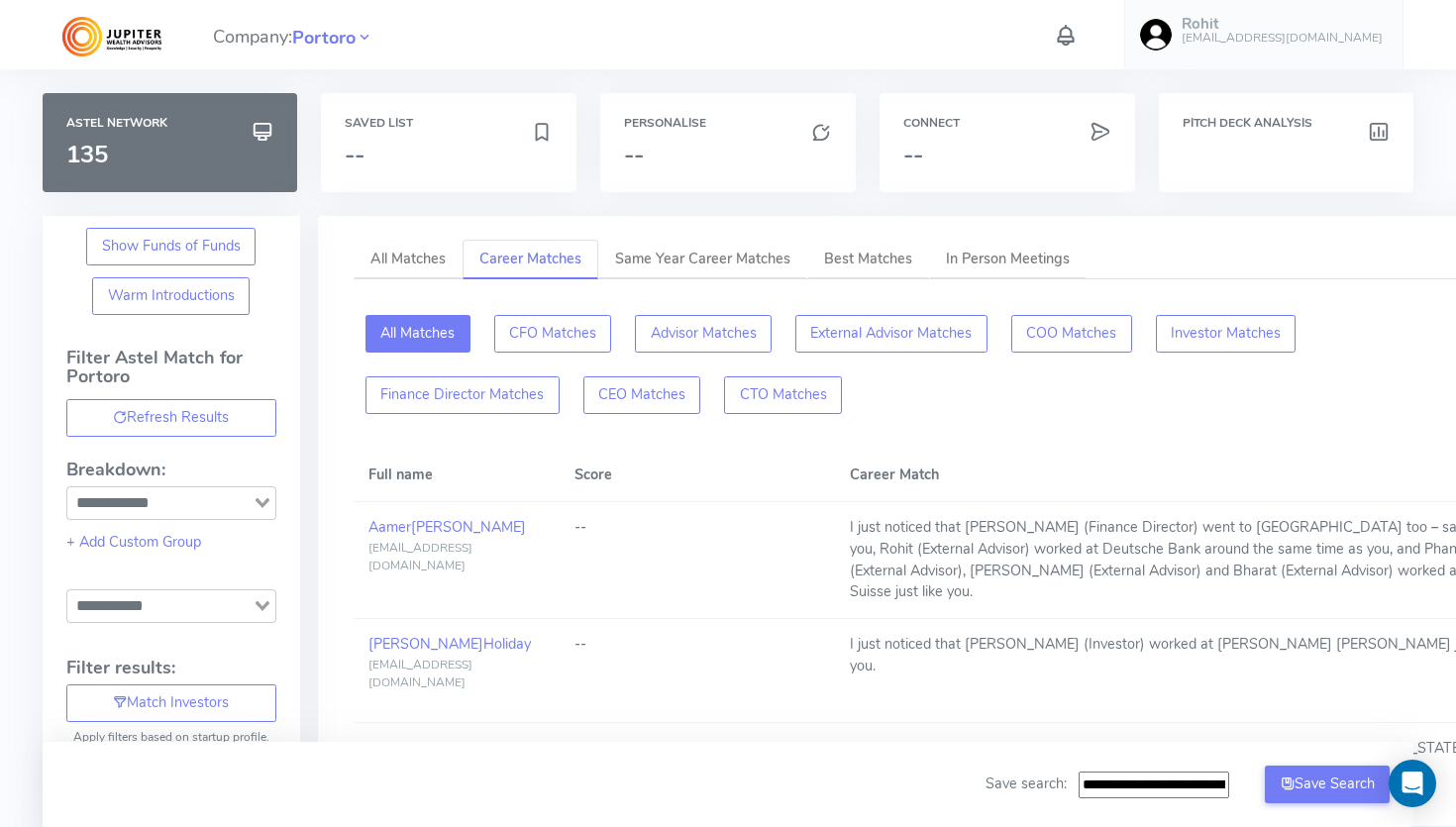 click on "All Matches" at bounding box center [418, 334] 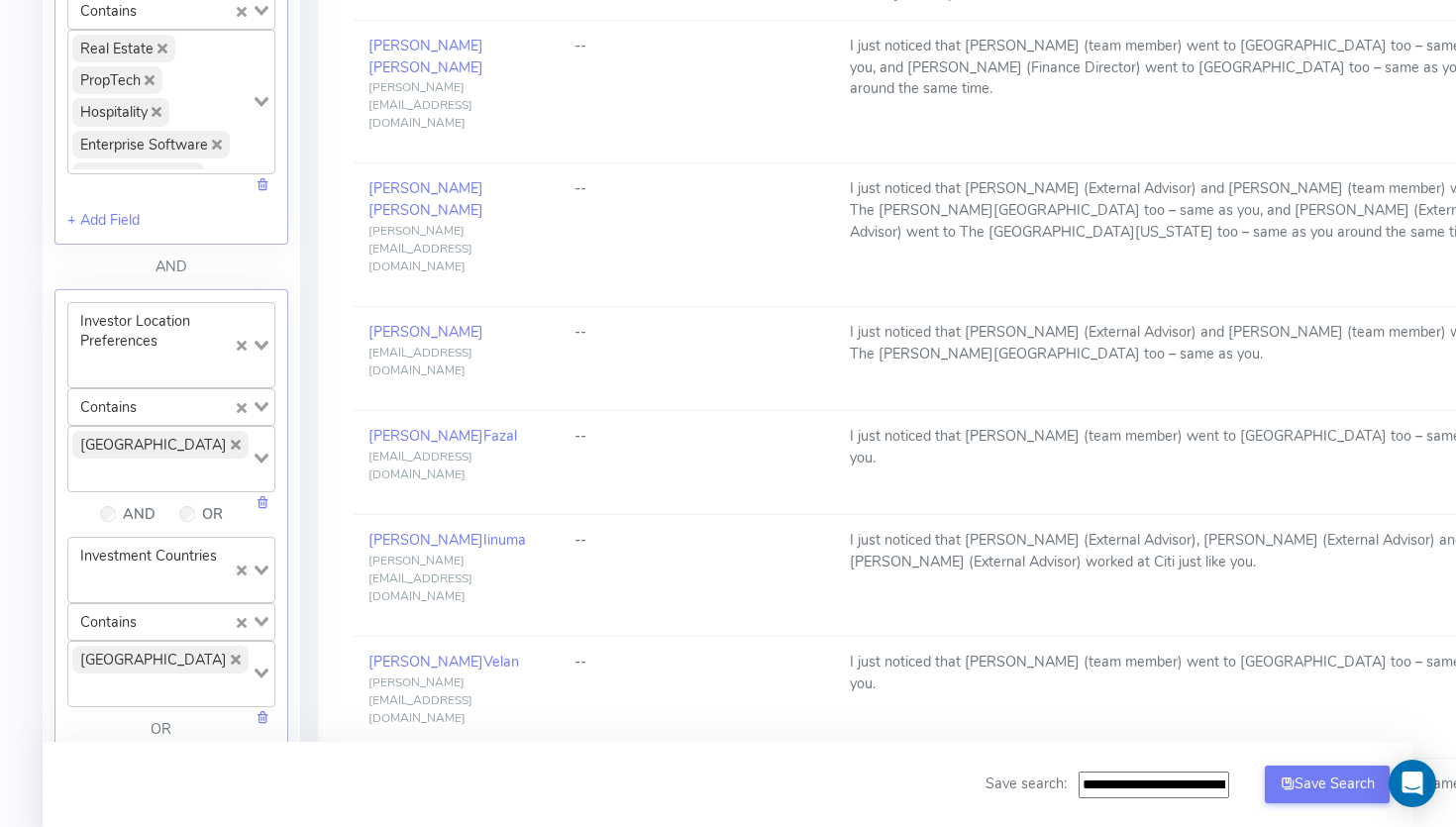scroll, scrollTop: 1823, scrollLeft: 0, axis: vertical 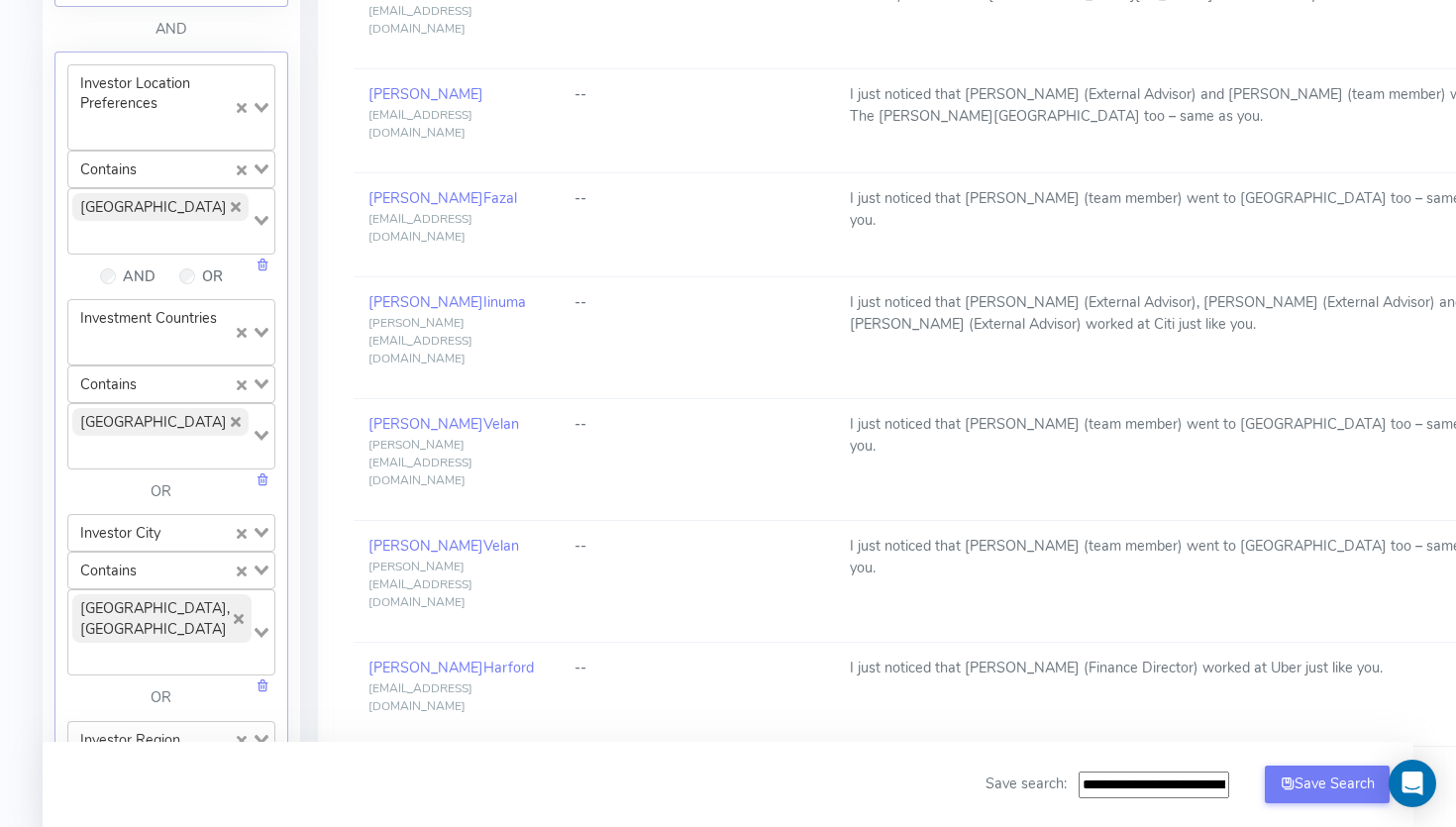 type 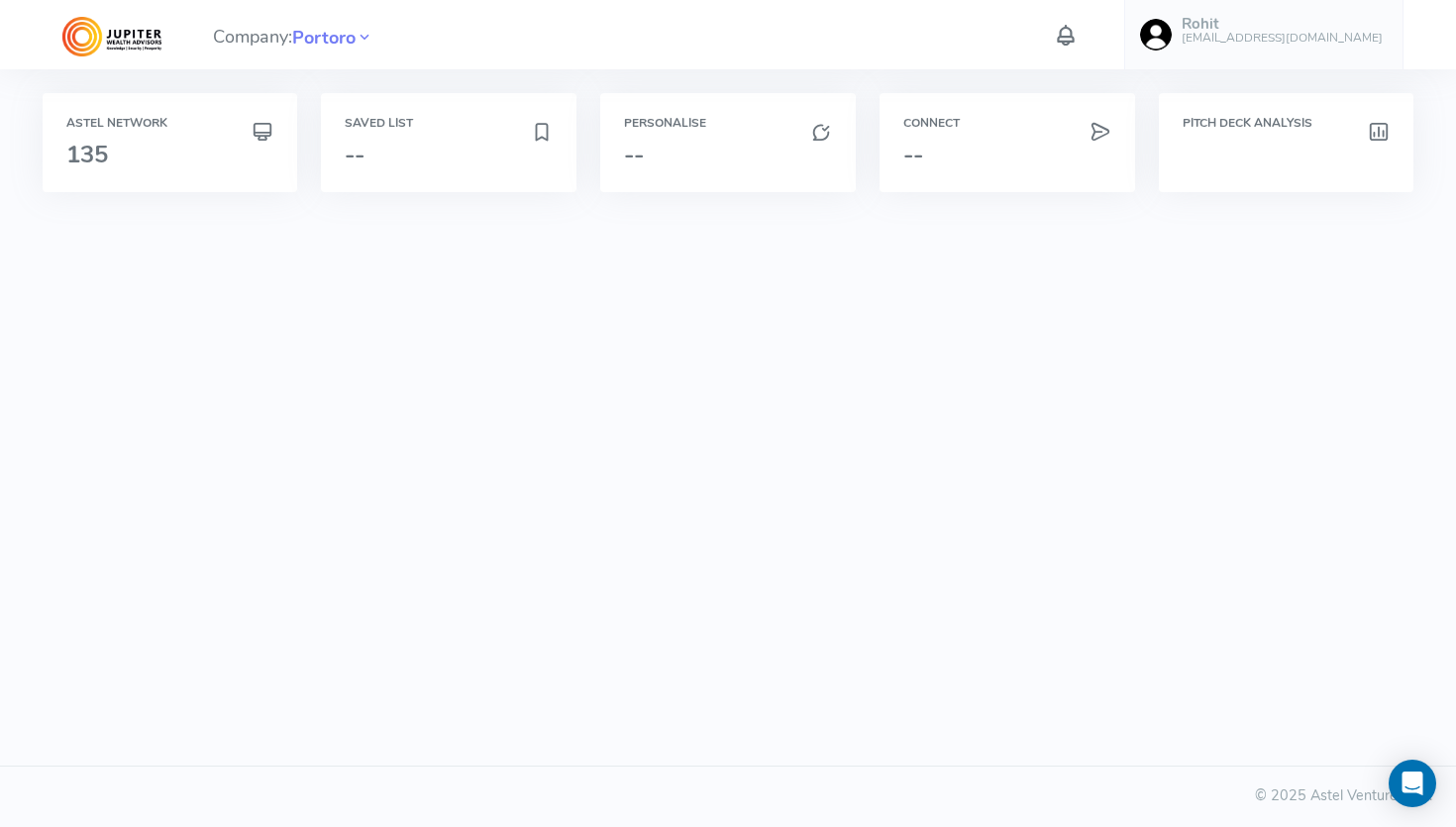 scroll, scrollTop: 0, scrollLeft: 0, axis: both 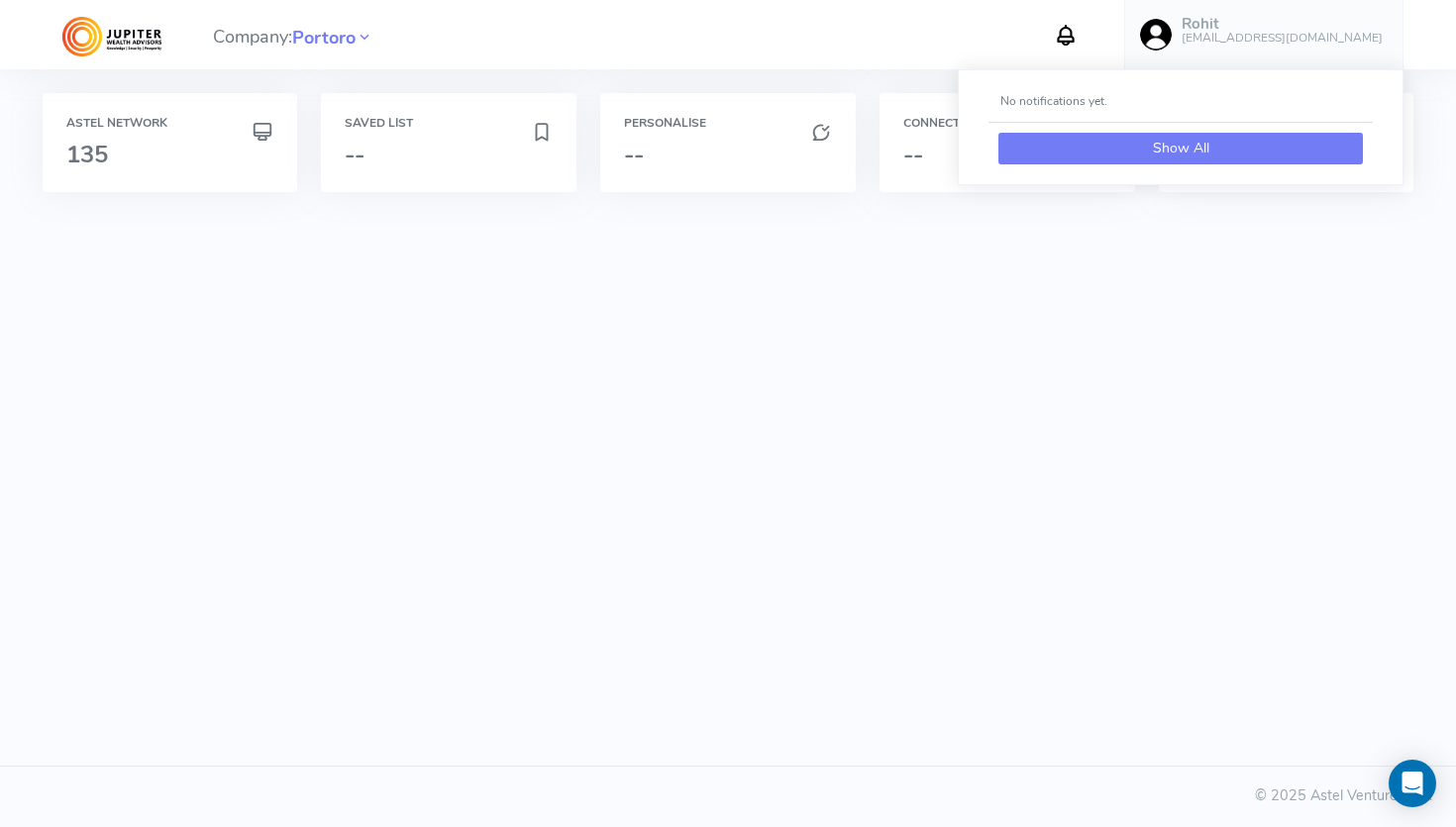 click on "Show All" at bounding box center [1181, 149] 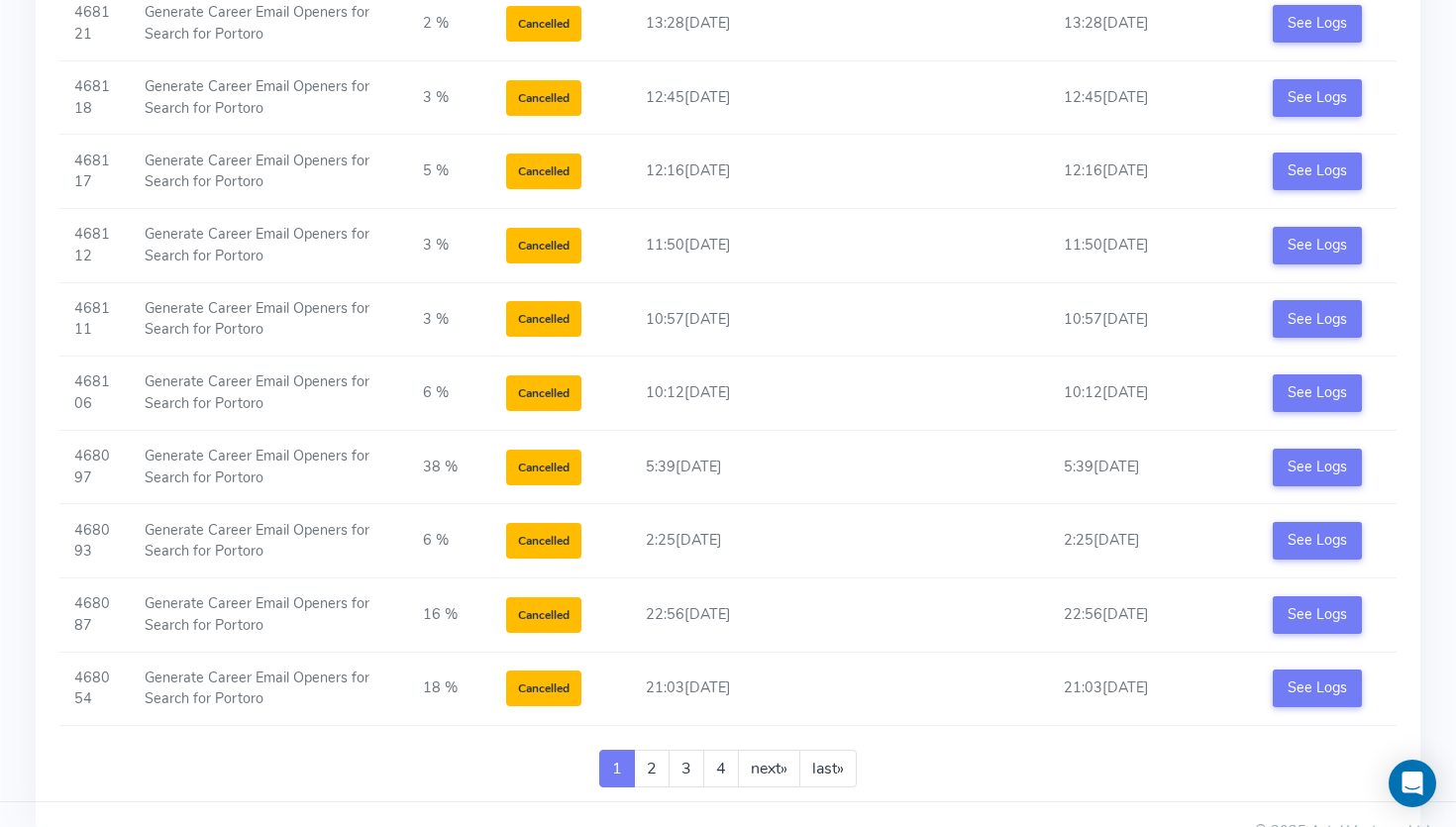 scroll, scrollTop: 667, scrollLeft: 0, axis: vertical 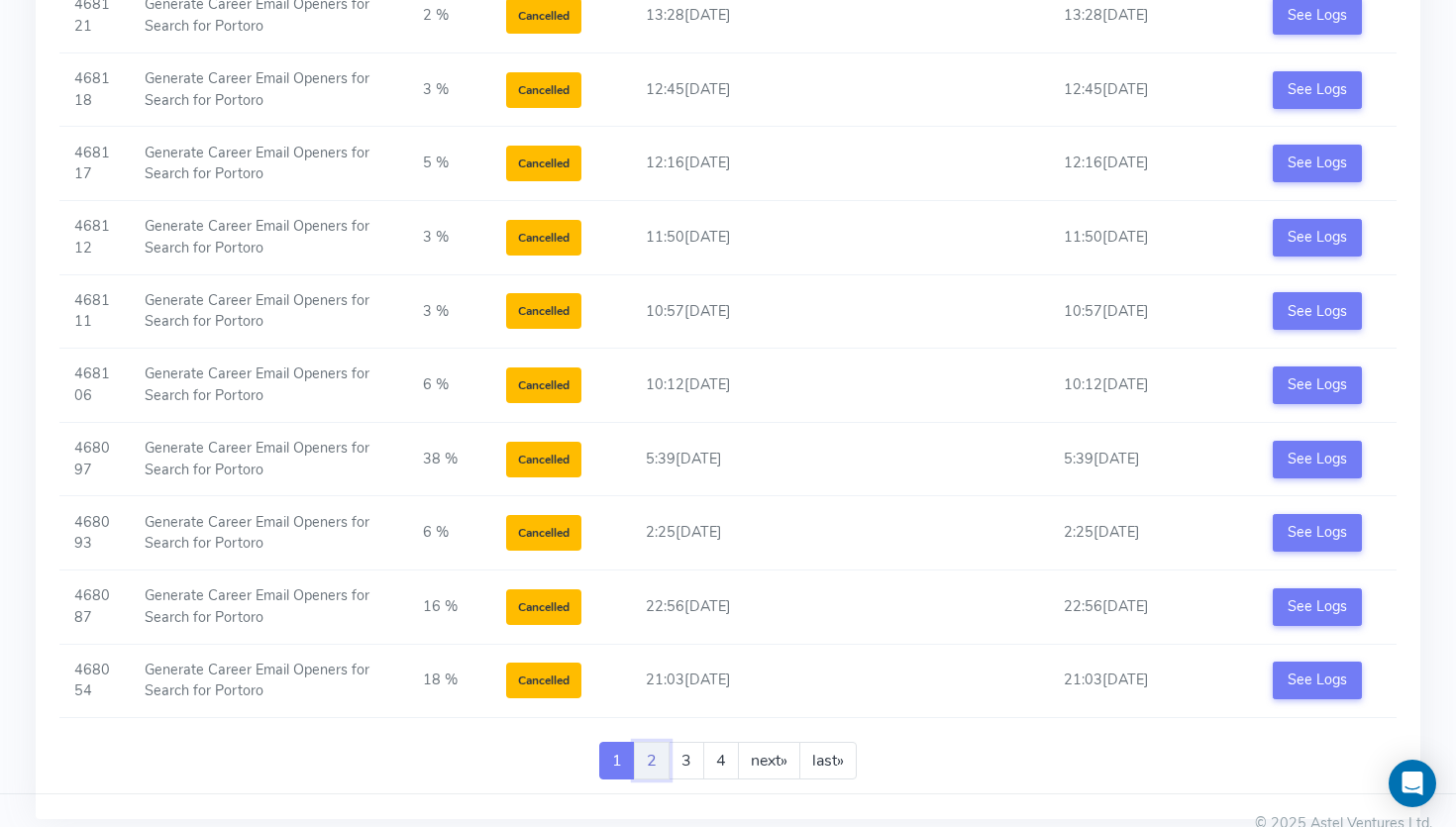 click on "2" at bounding box center (652, 761) 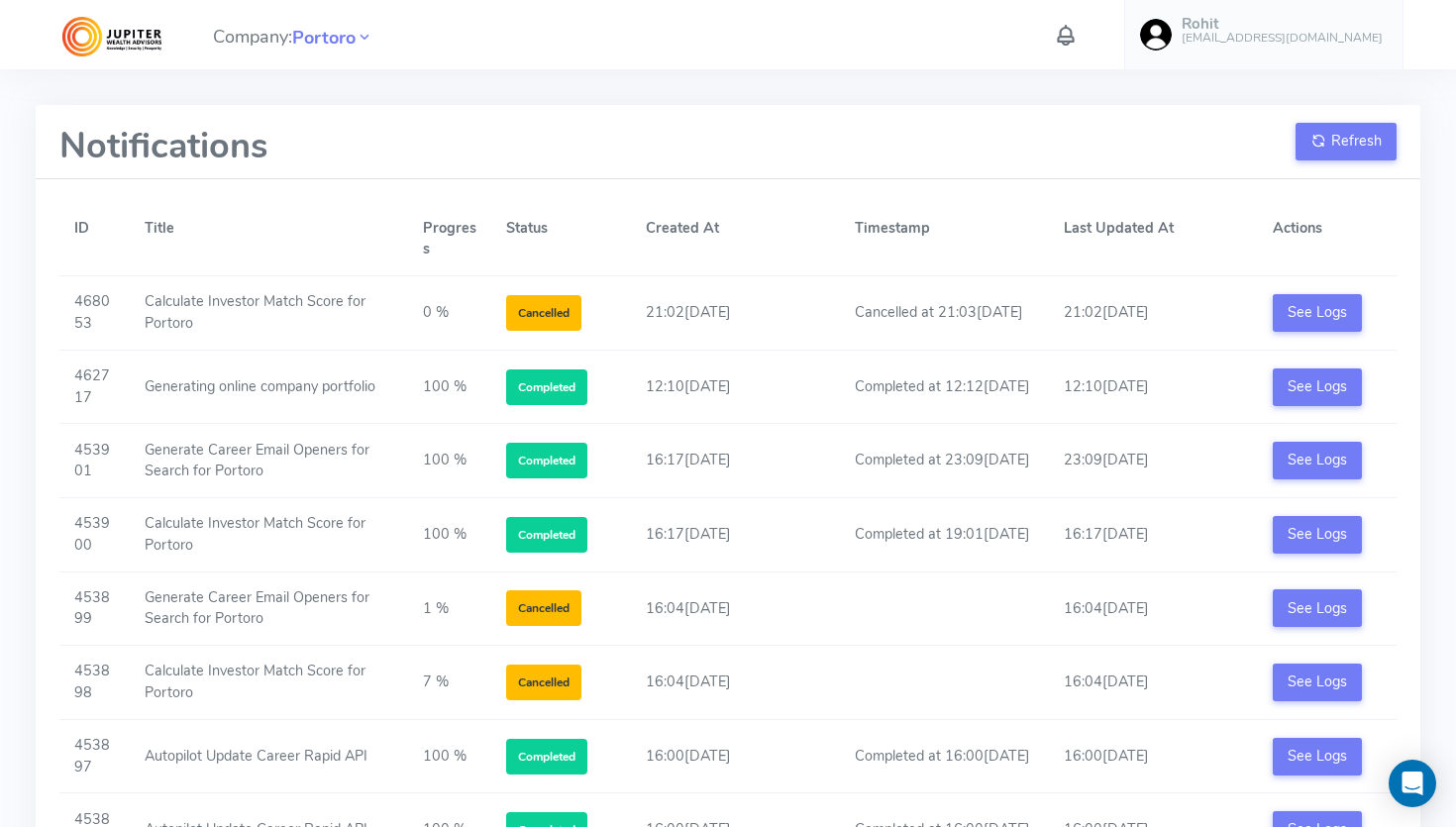 click on "Timestamp" at bounding box center [943, 240] 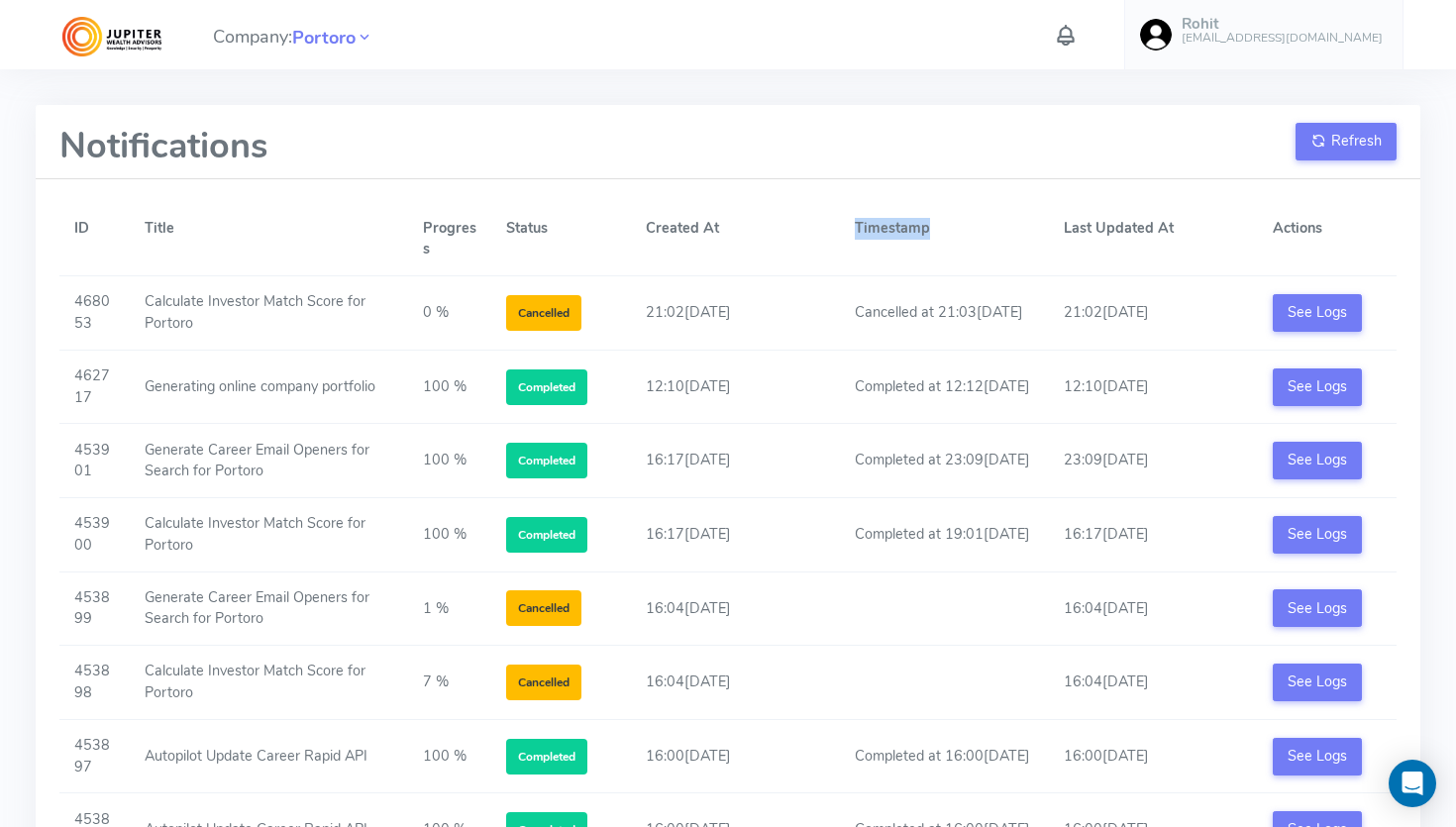 click on "Timestamp" at bounding box center (943, 240) 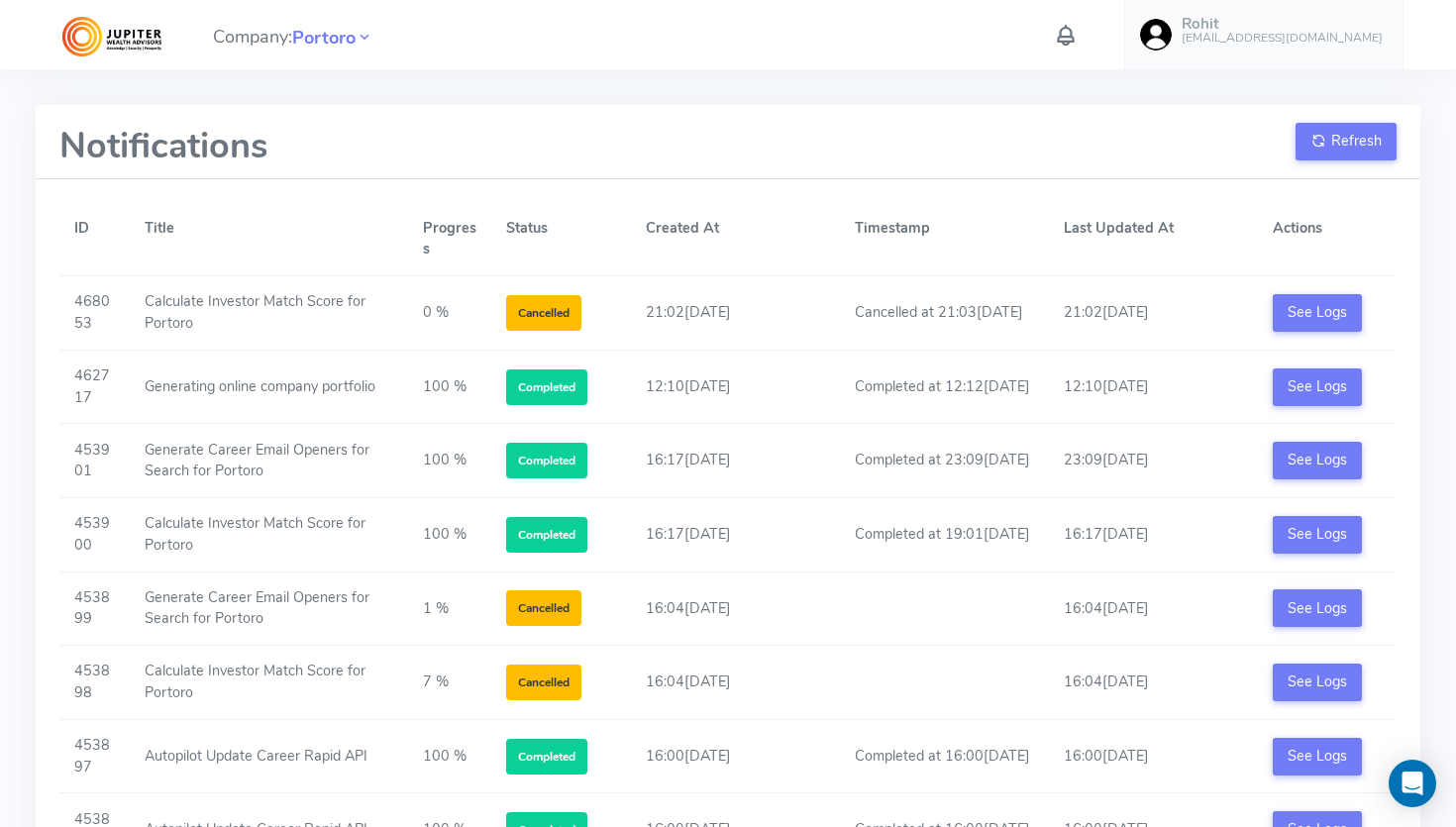 click on "ID Title Progress Status Created At Timestamp Last Updated At Actions 468053 Calculate Investor Match Score for Portoro 0 % Cancelled 21:02, 19th June, 2025 Cancelled at 21:03, 19th June, 2025 21:02, 19th June, 2025 See Logs 462717 Generating online company portfolio 100 % Completed 12:10, 16th June, 2025 Completed at 12:12, 16th June, 2025 12:10, 16th June, 2025 See Logs 453901 Generate Career Email Openers for Search for Portoro 100 % Completed 16:17, 15th May, 2025 Completed at 23:09, 16th May, 2025 23:09, 16th May, 2025 See Logs 453900 Calculate Investor Match Score for Portoro 100 % Completed 16:17, 15th May, 2025 Completed at 19:01, 15th May, 2025 16:17, 15th May, 2025 See Logs 453899 Generate Career Email Openers for Search for Portoro 1 % Cancelled 16:04, 15th May, 2025 16:04, 15th May, 2025 See Logs 453898 Calculate Investor Match Score for Portoro 7 % Cancelled 16:04, 15th May, 2025 16:04, 15th May, 2025 See Logs 453897 Autopilot Update Career Rapid API 100 % Completed 16:00, 15th May, 2025 See Logs" at bounding box center [728, 833] 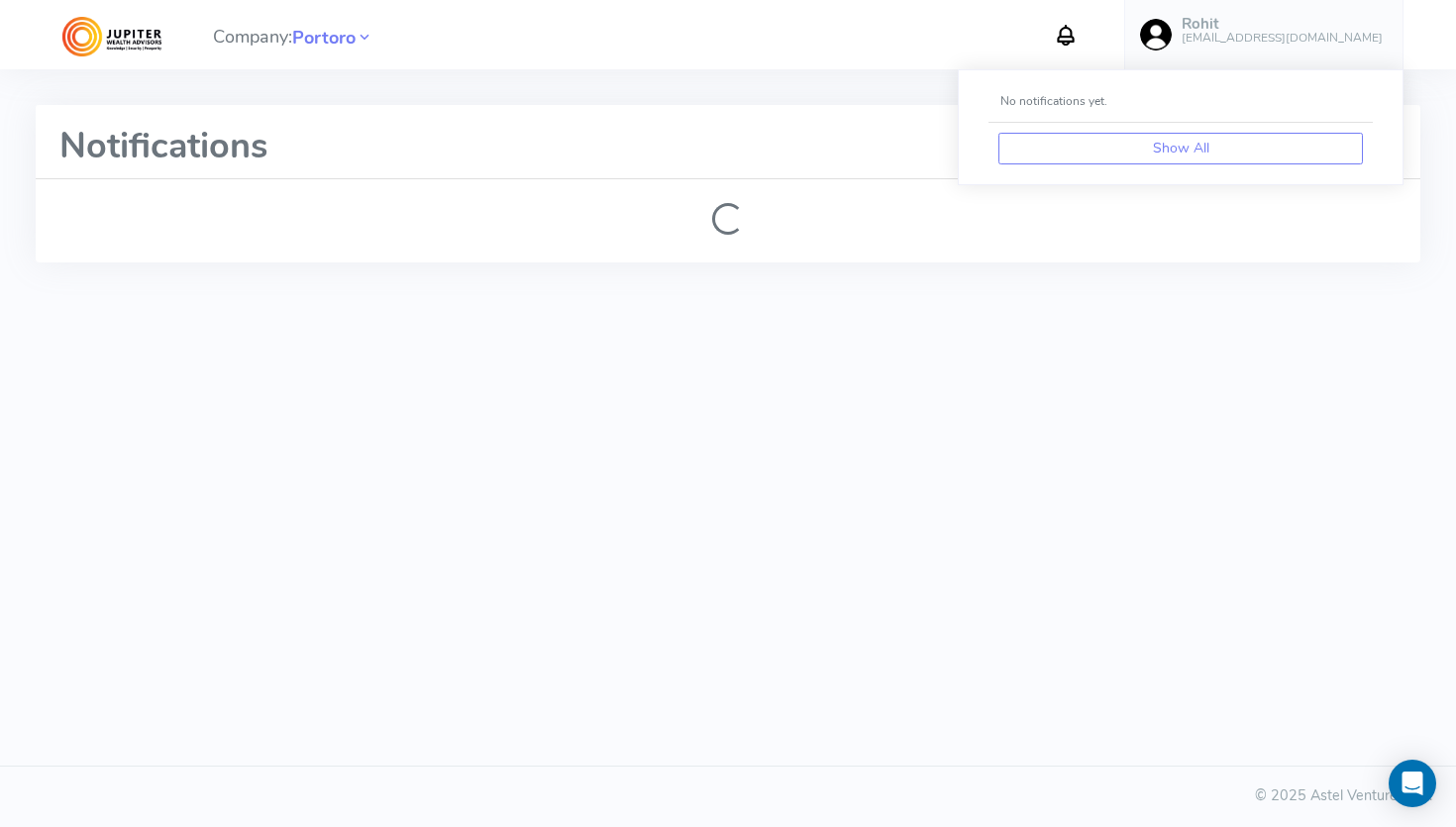 click at bounding box center [1066, 35] 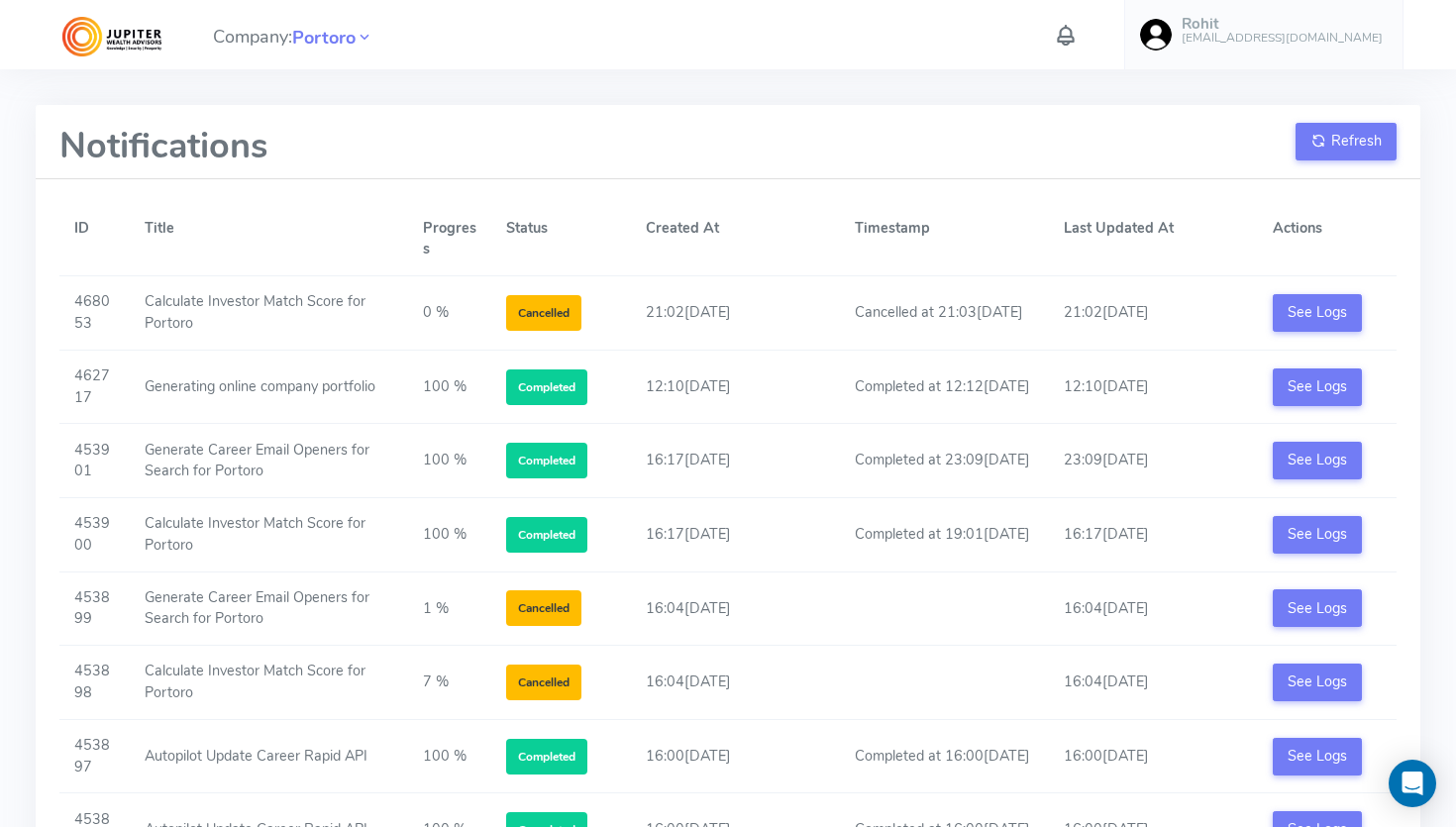 click at bounding box center (1066, 35) 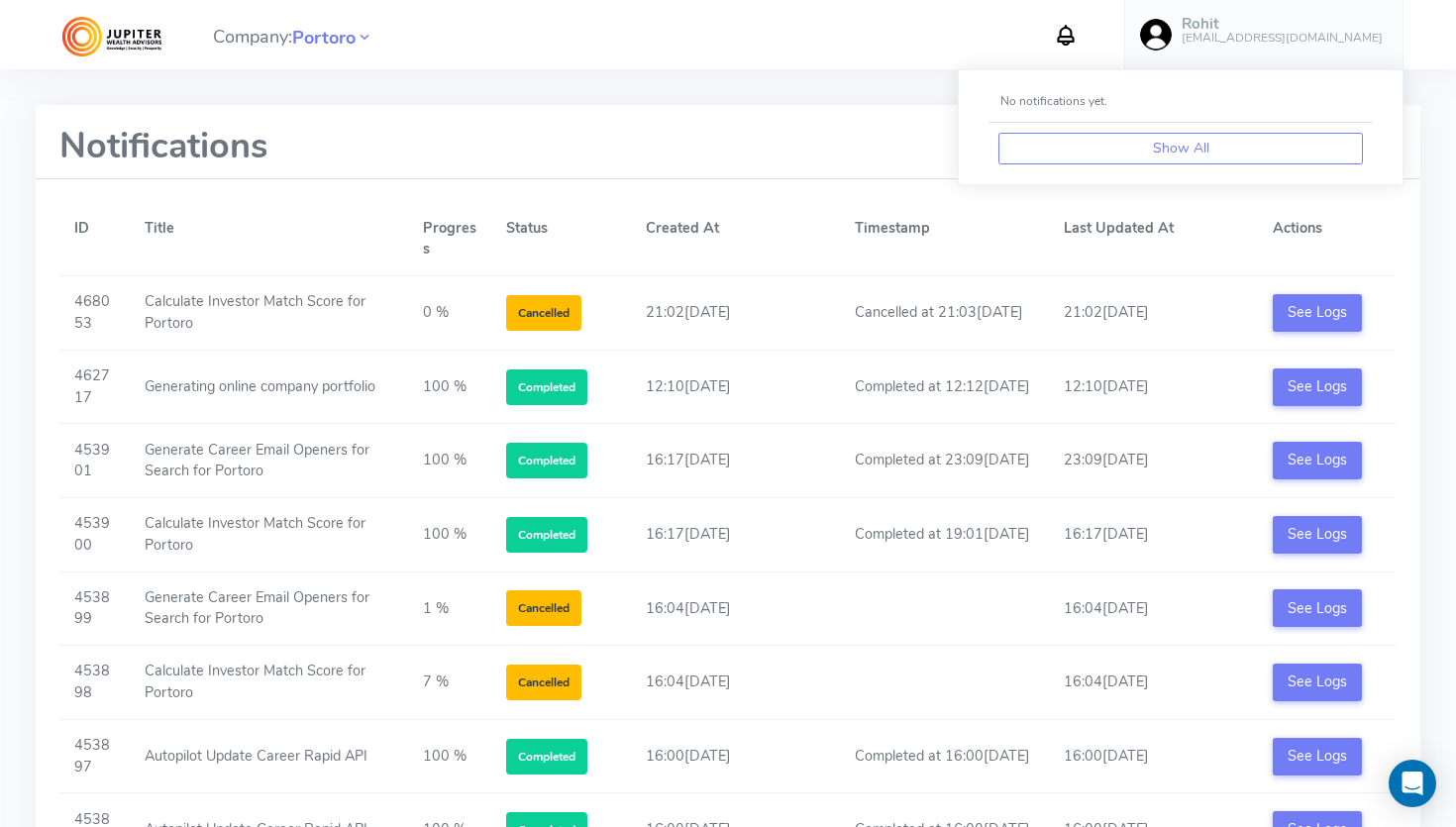 click at bounding box center (1066, 35) 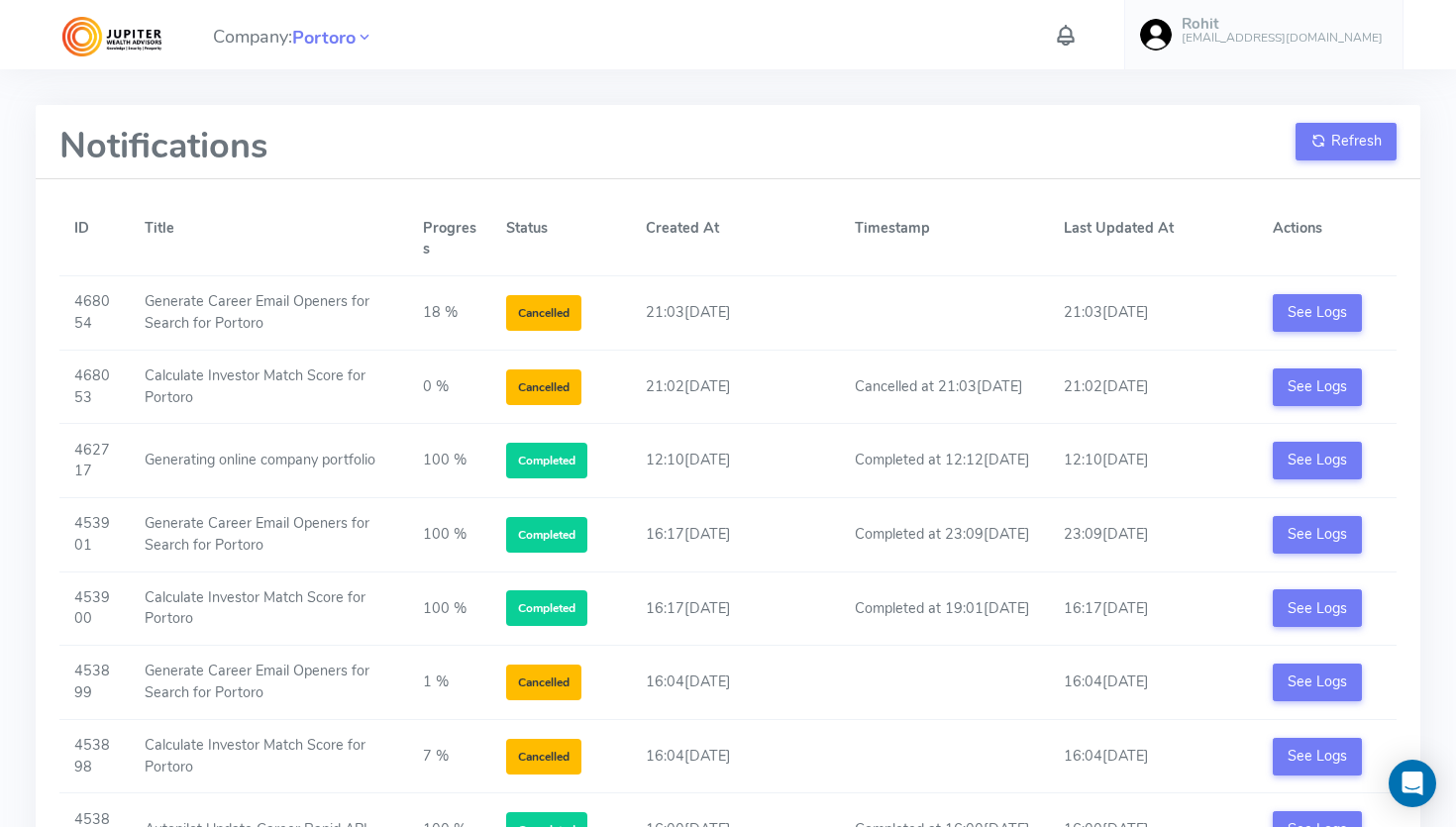 click on "Notifications  Refresh" at bounding box center (728, 142) 